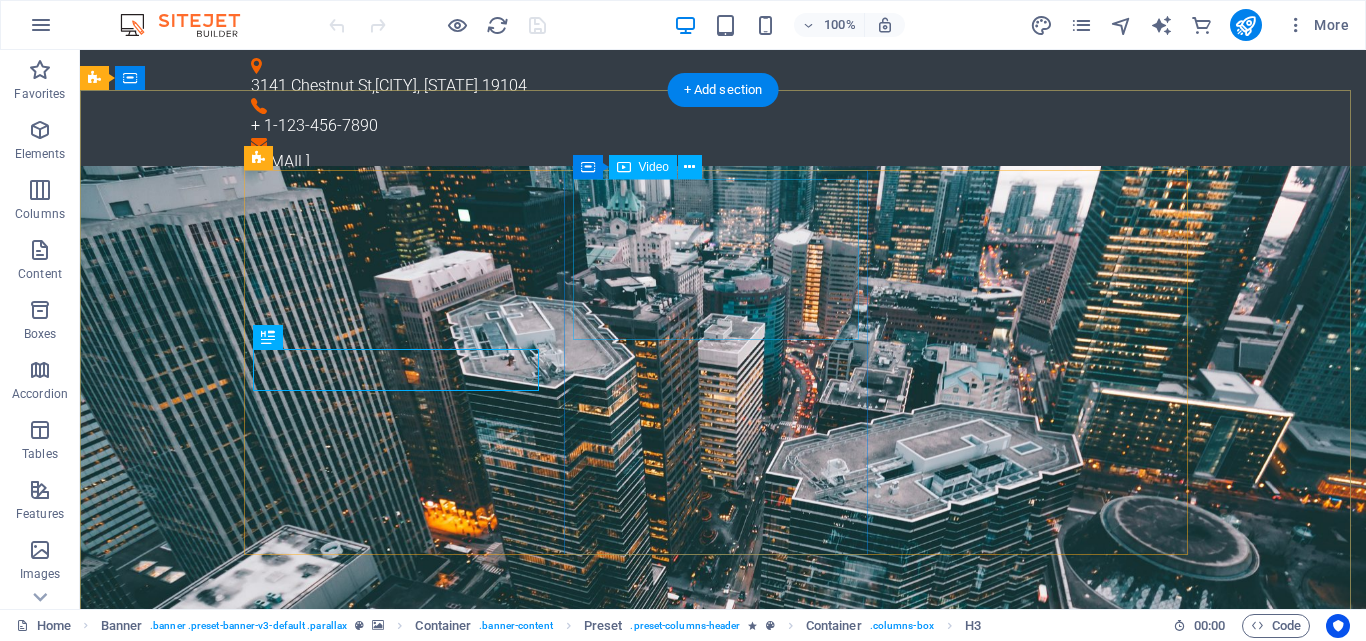scroll, scrollTop: 0, scrollLeft: 0, axis: both 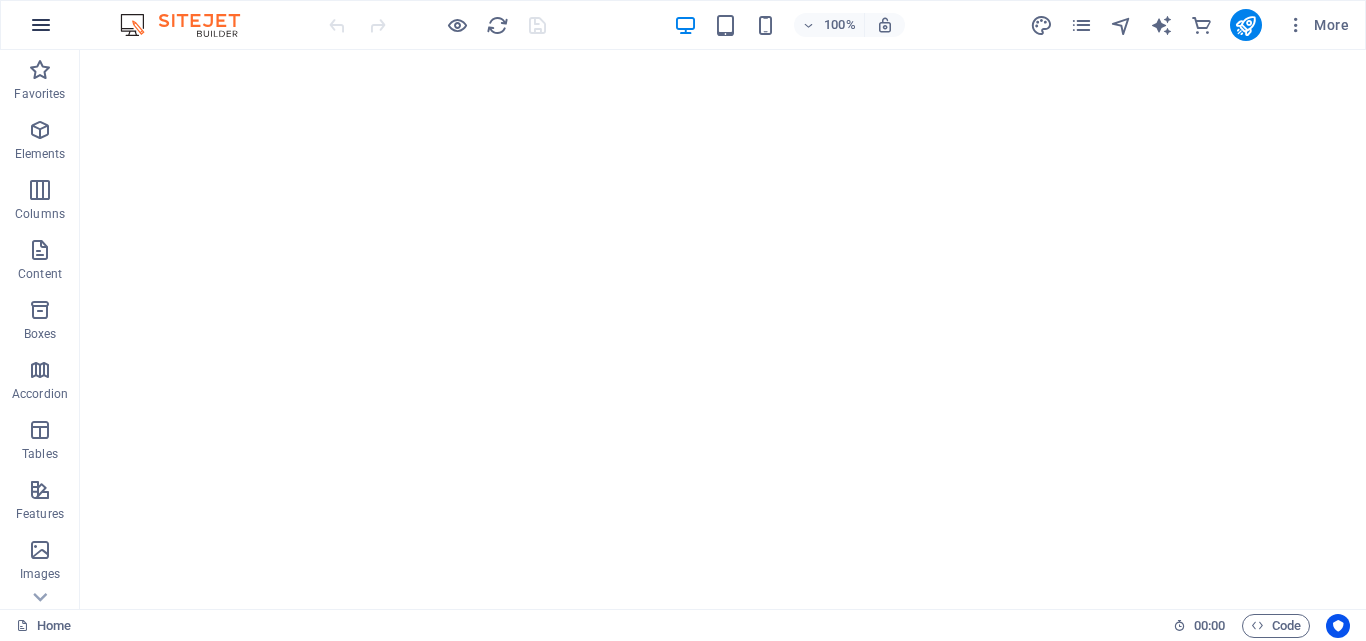 click at bounding box center [41, 25] 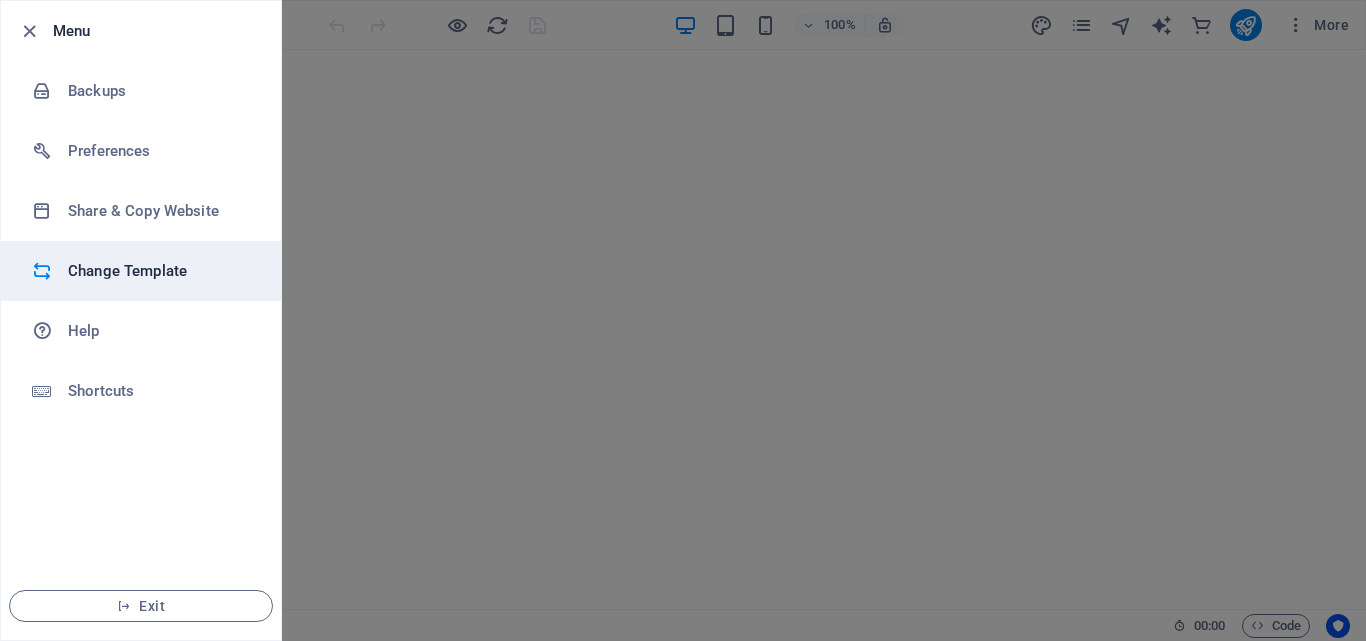 click on "Change Template" at bounding box center [160, 271] 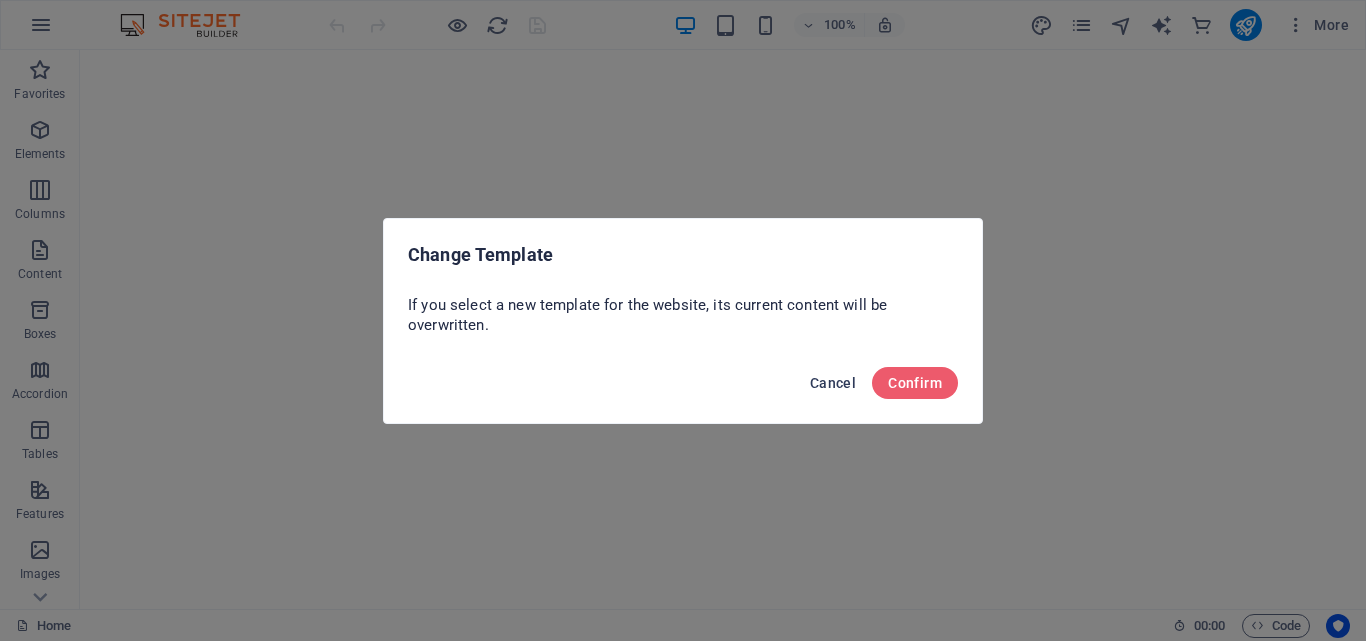 click on "Cancel" at bounding box center [833, 383] 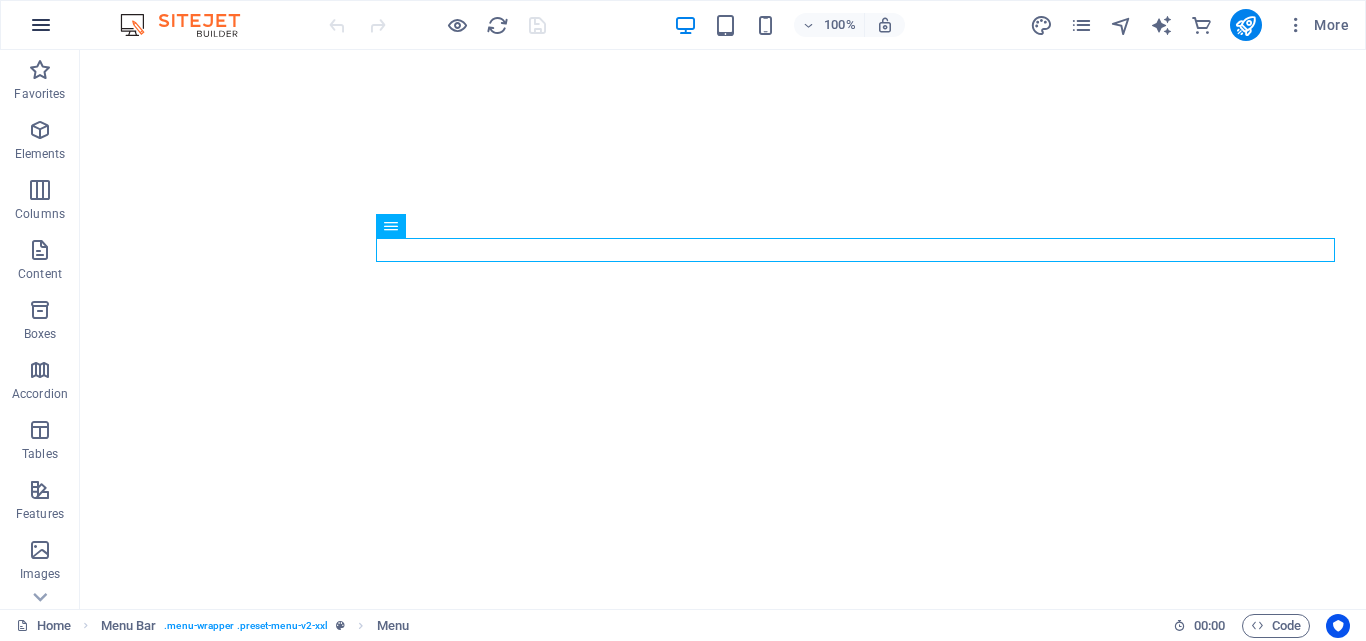 click at bounding box center [41, 25] 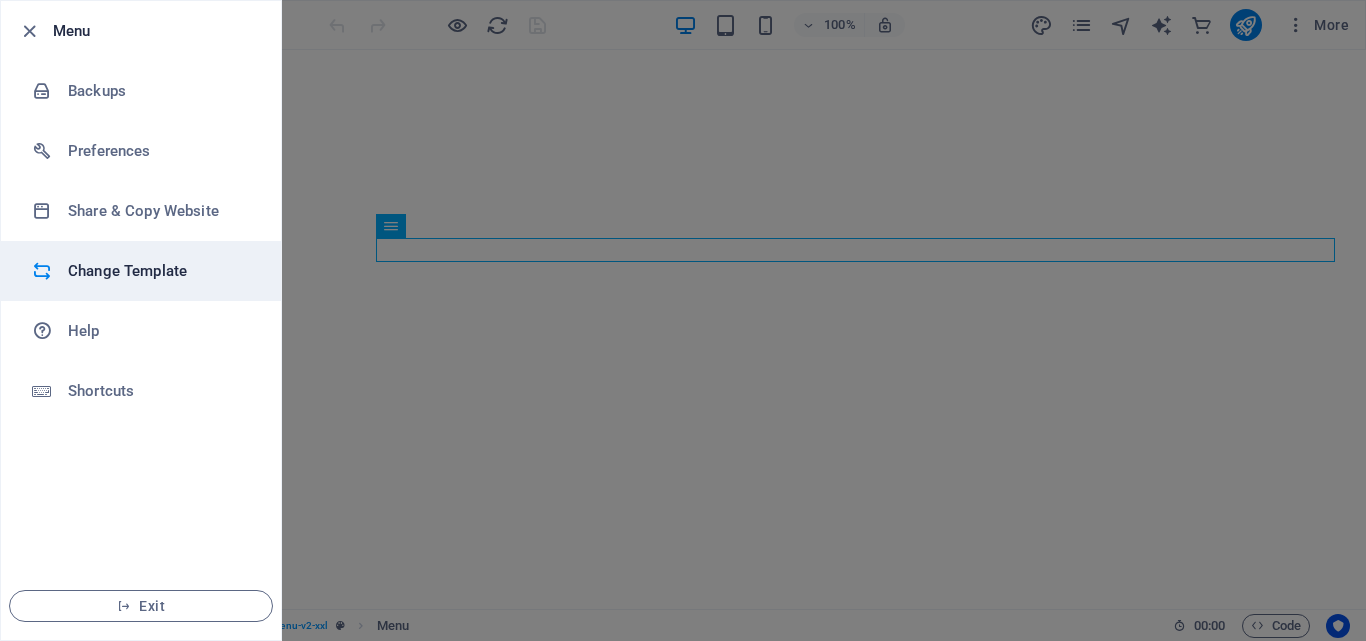 click on "Change Template" at bounding box center (160, 271) 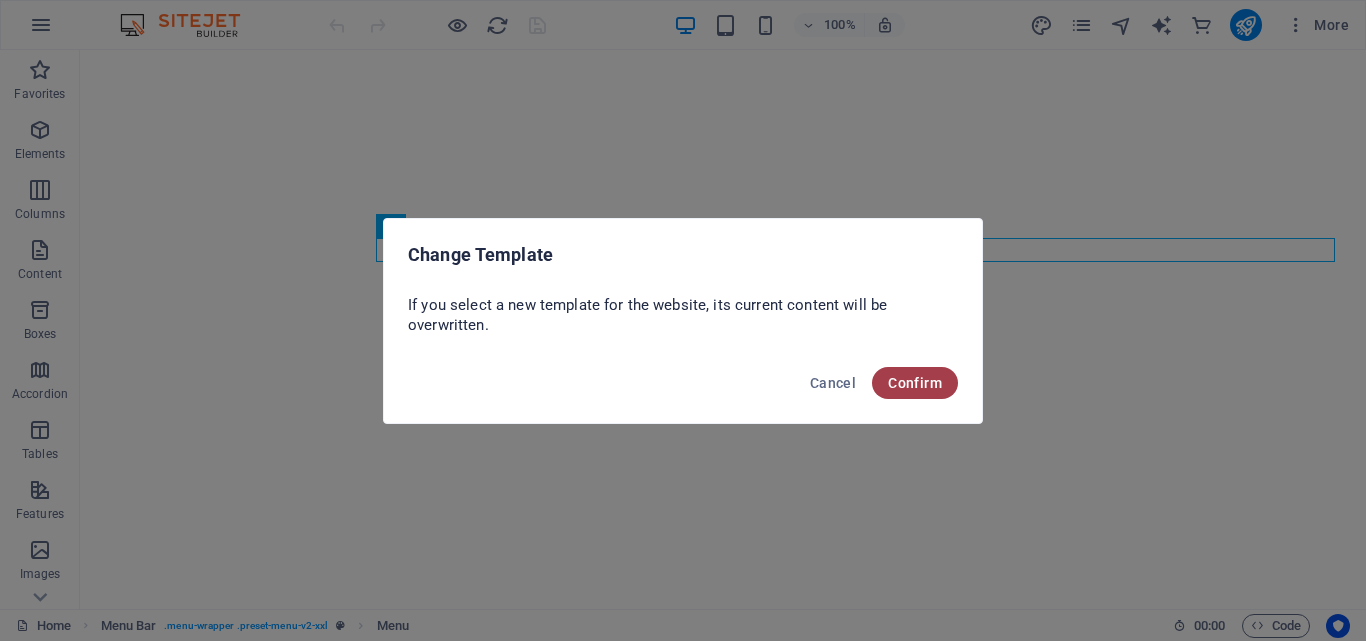 click on "Confirm" at bounding box center (915, 383) 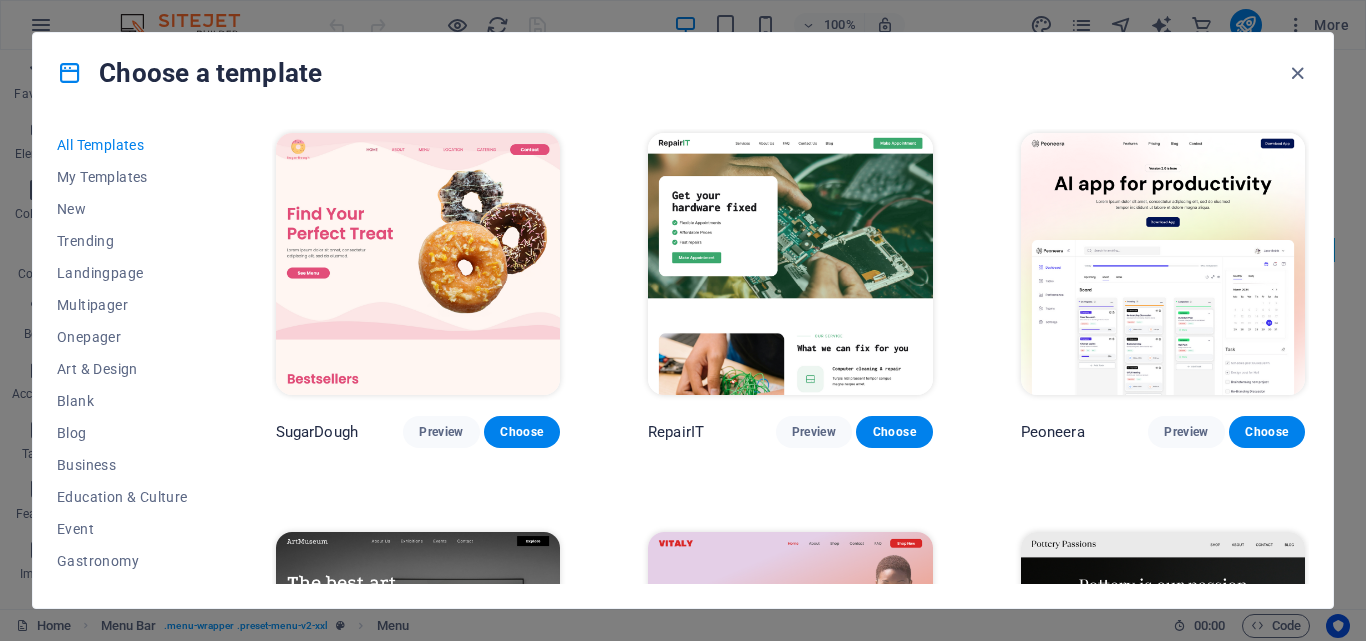 drag, startPoint x: 539, startPoint y: 341, endPoint x: 941, endPoint y: 120, distance: 458.74286 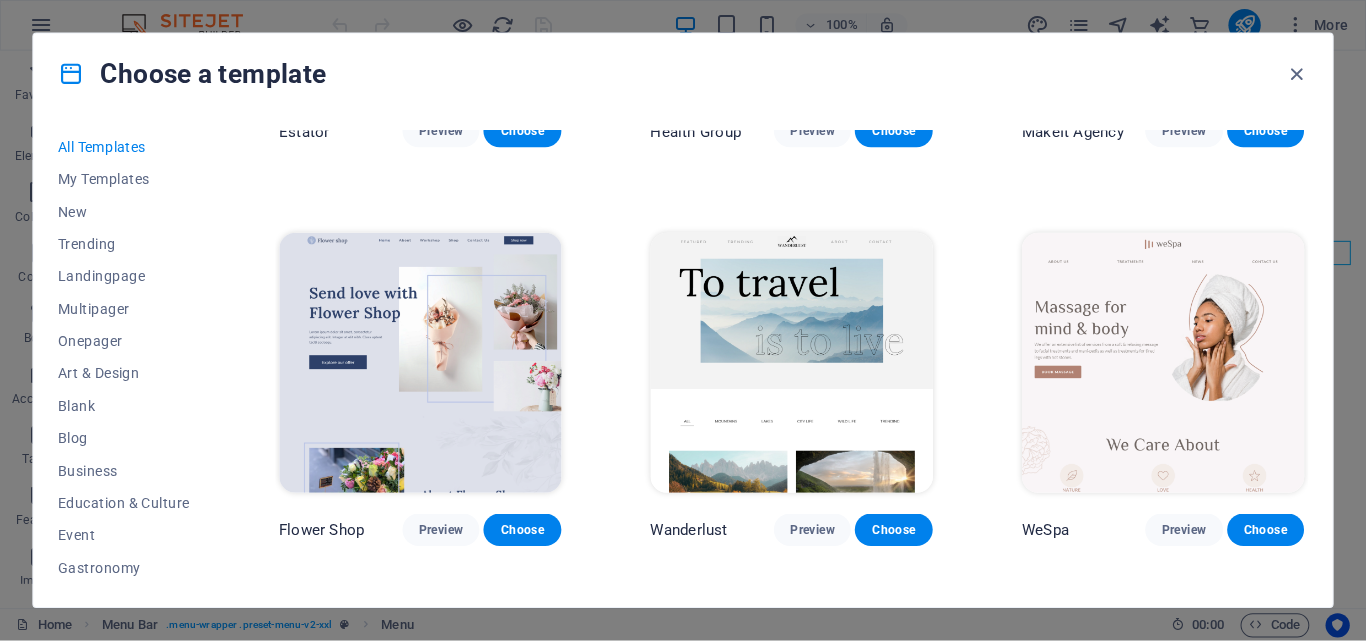 scroll, scrollTop: 4700, scrollLeft: 0, axis: vertical 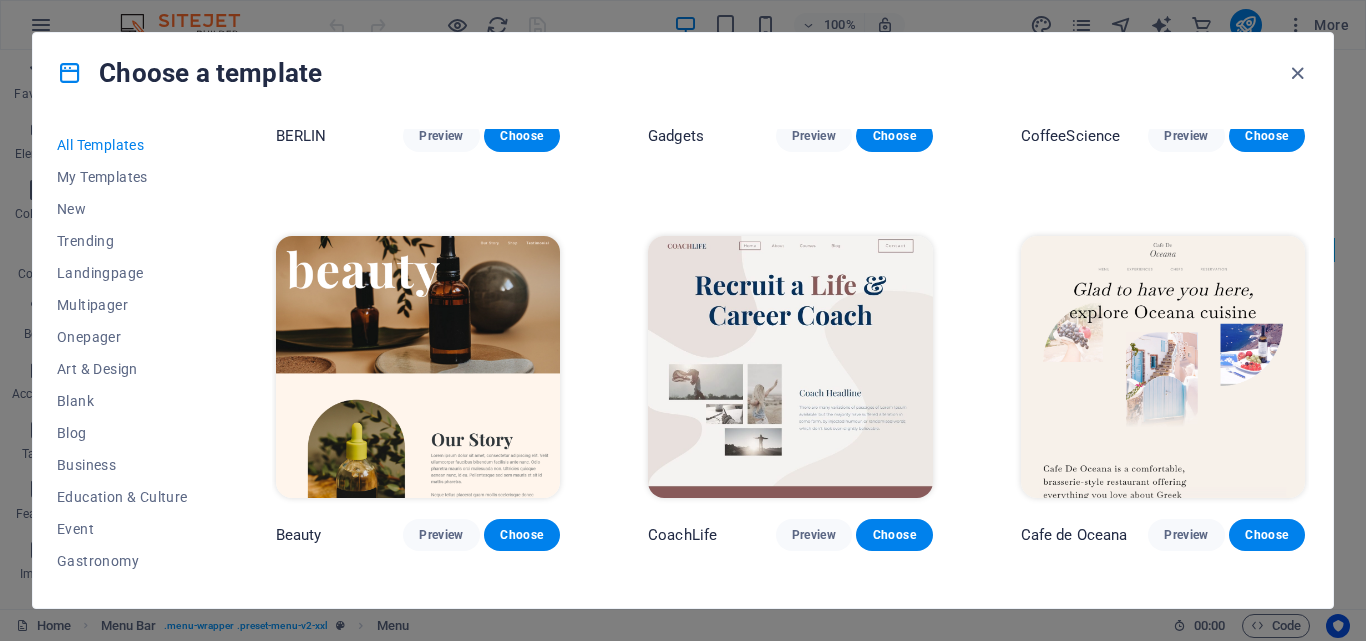 drag, startPoint x: 1342, startPoint y: 258, endPoint x: 1351, endPoint y: 208, distance: 50.803543 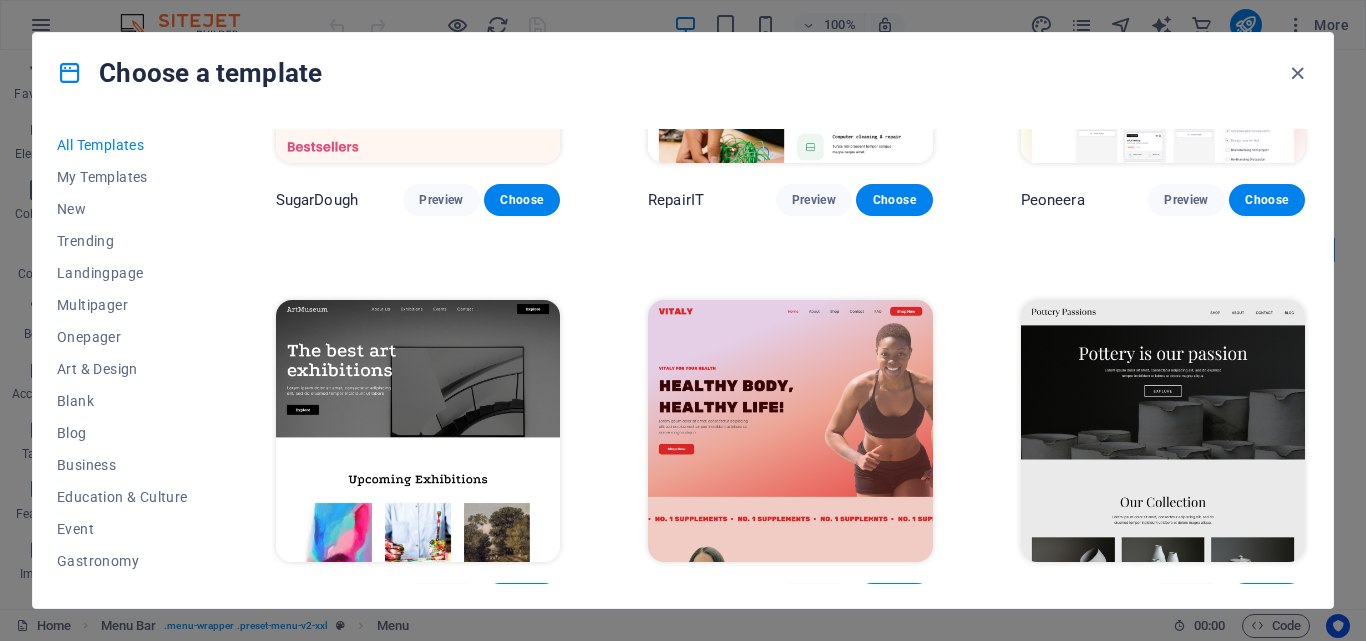 scroll, scrollTop: 0, scrollLeft: 0, axis: both 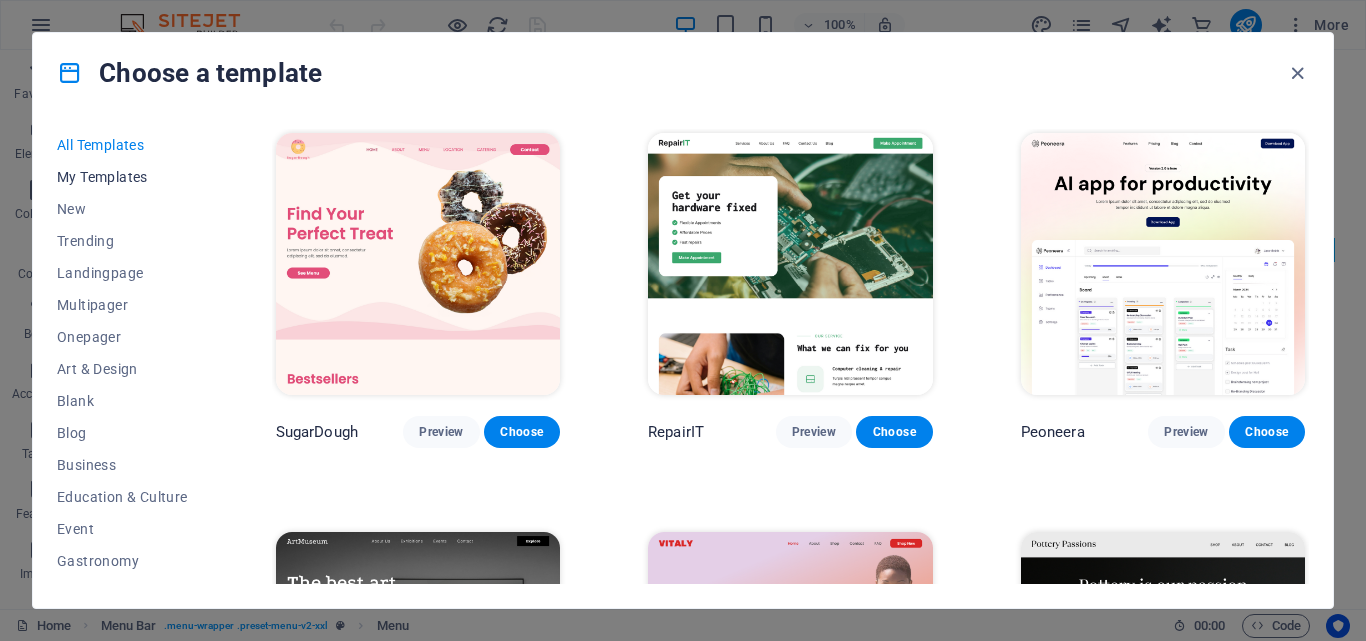click on "My Templates" at bounding box center (122, 177) 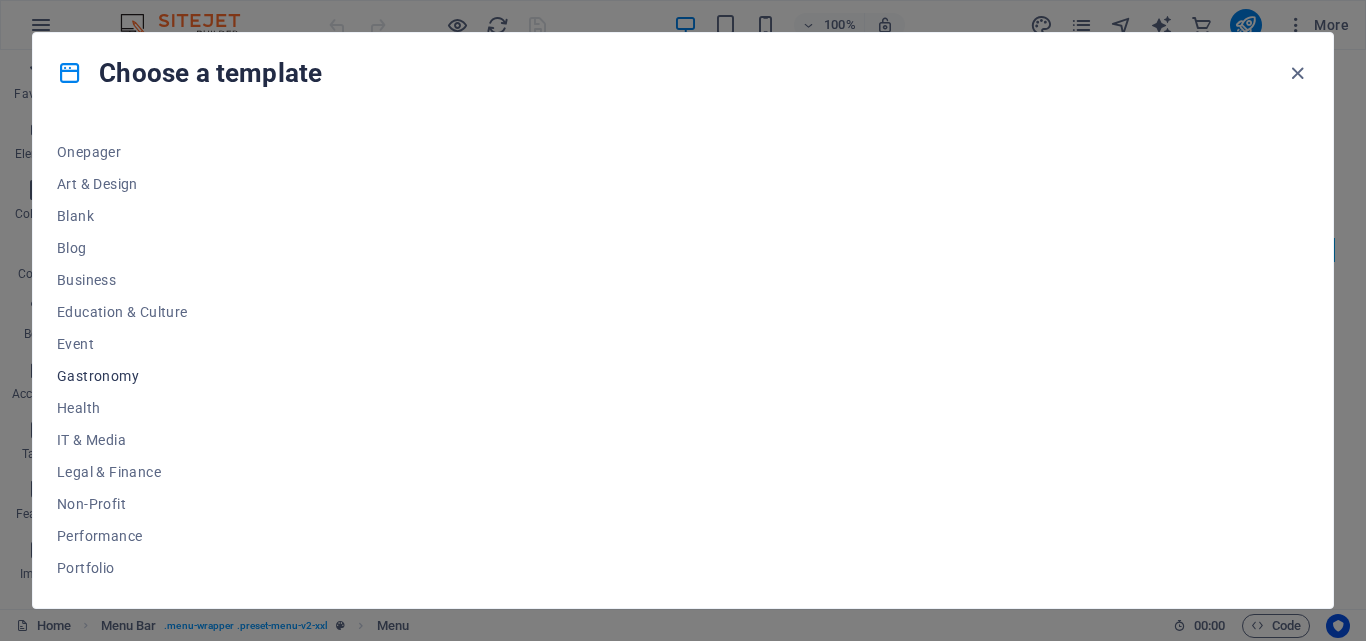 scroll, scrollTop: 200, scrollLeft: 0, axis: vertical 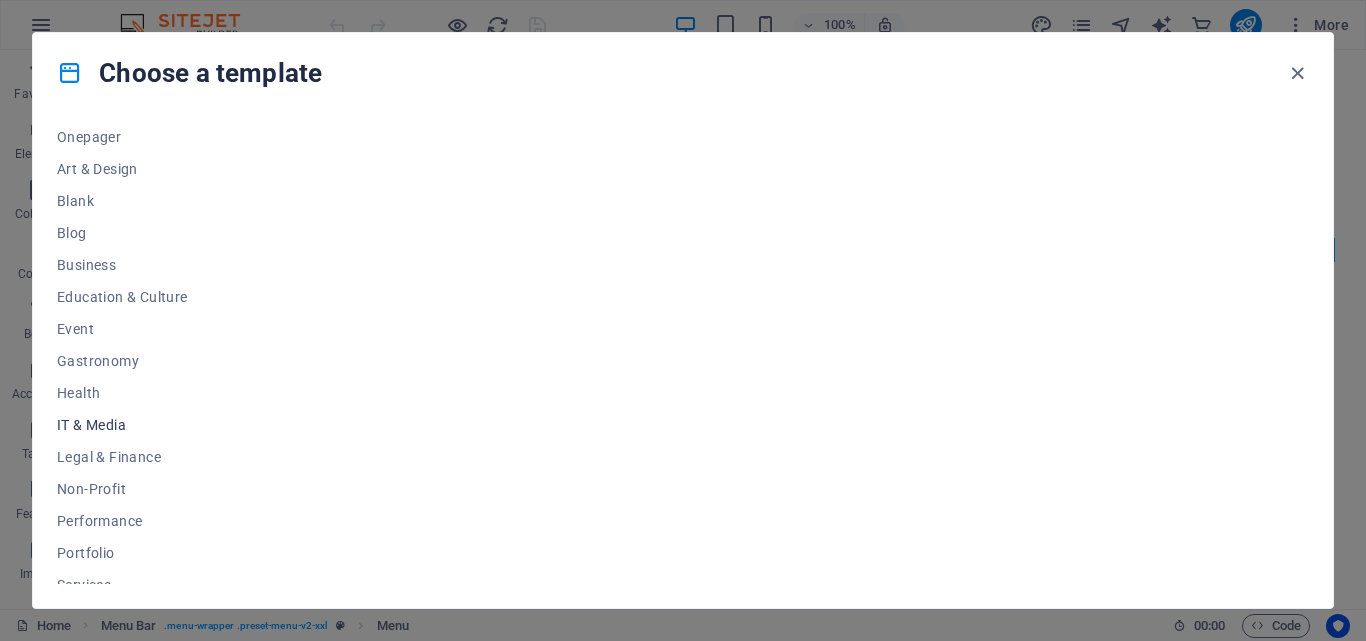 click on "IT & Media" at bounding box center [122, 425] 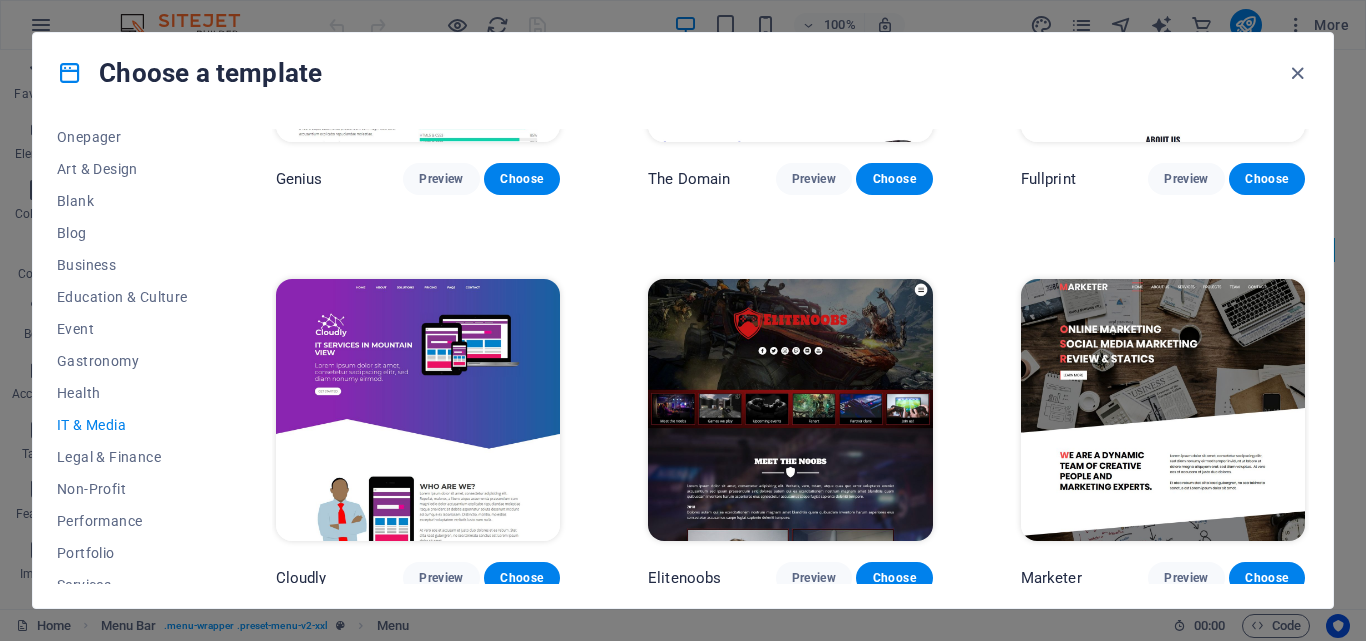scroll, scrollTop: 1052, scrollLeft: 0, axis: vertical 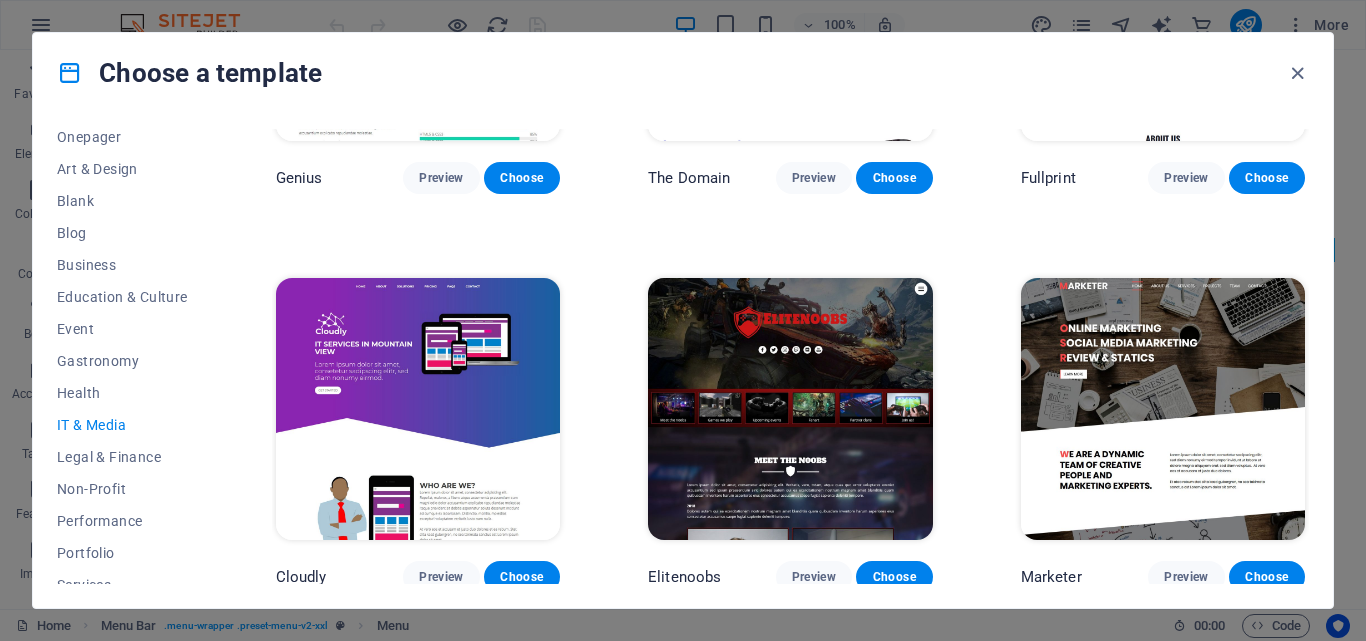click at bounding box center (418, 409) 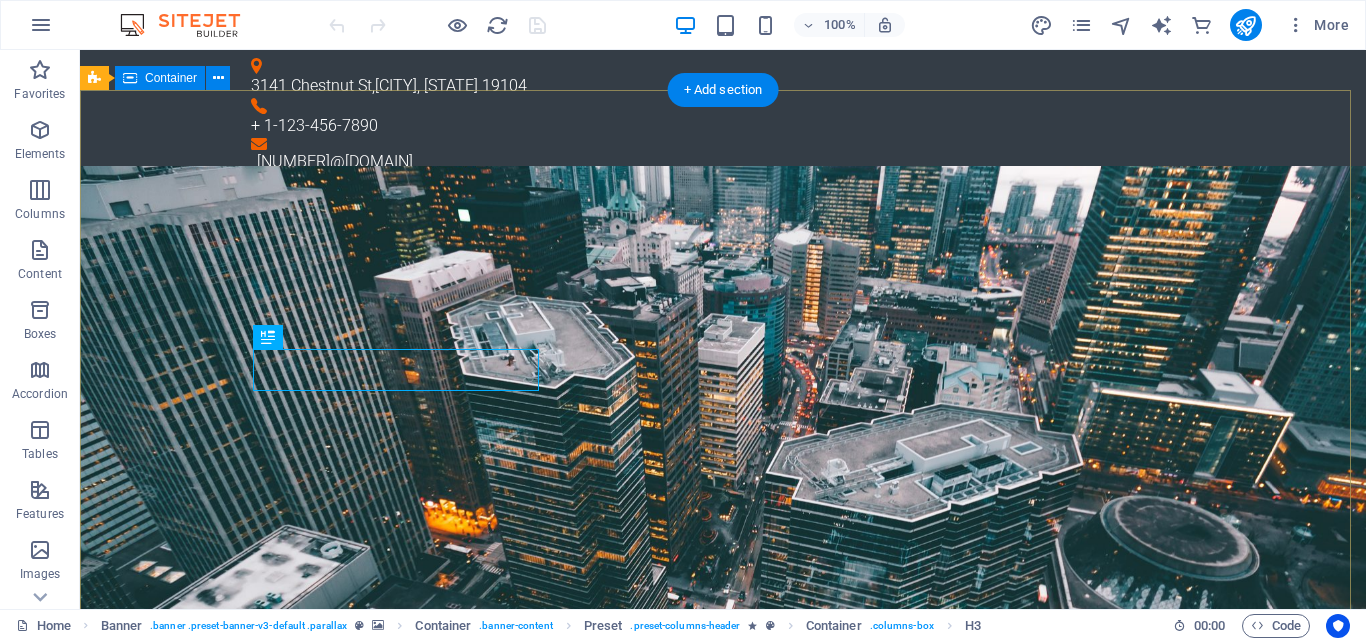 scroll, scrollTop: 0, scrollLeft: 0, axis: both 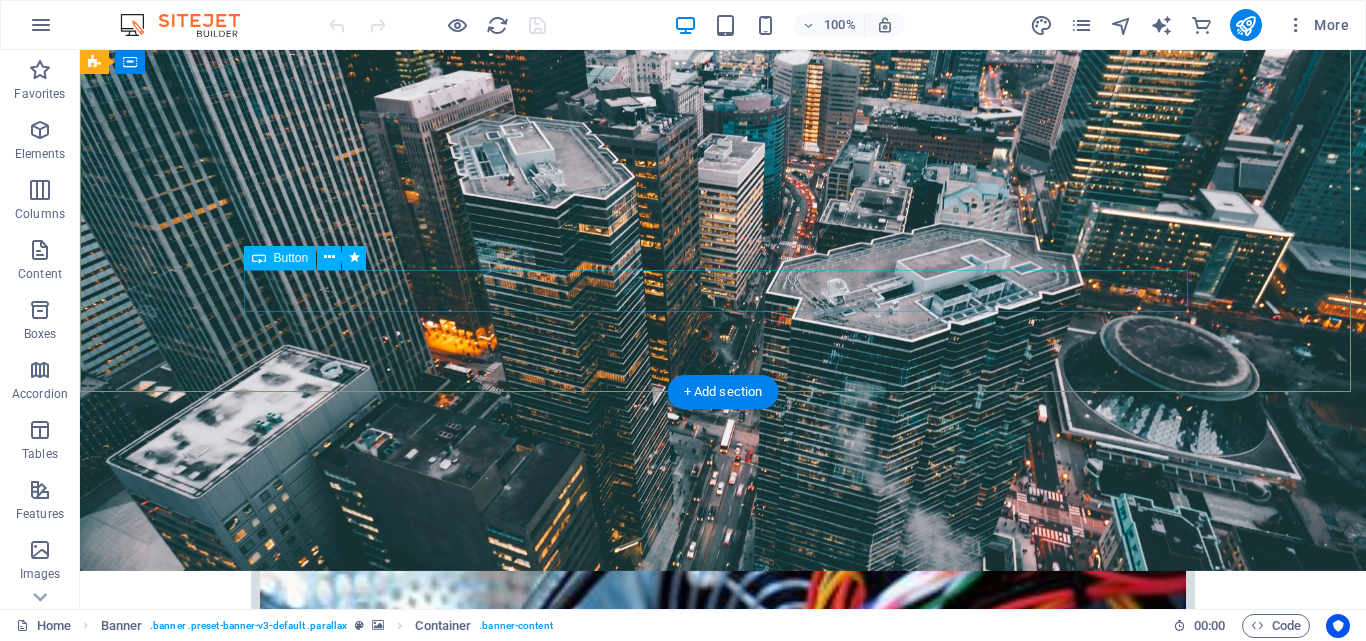 click on "Learn more" at bounding box center [723, 2482] 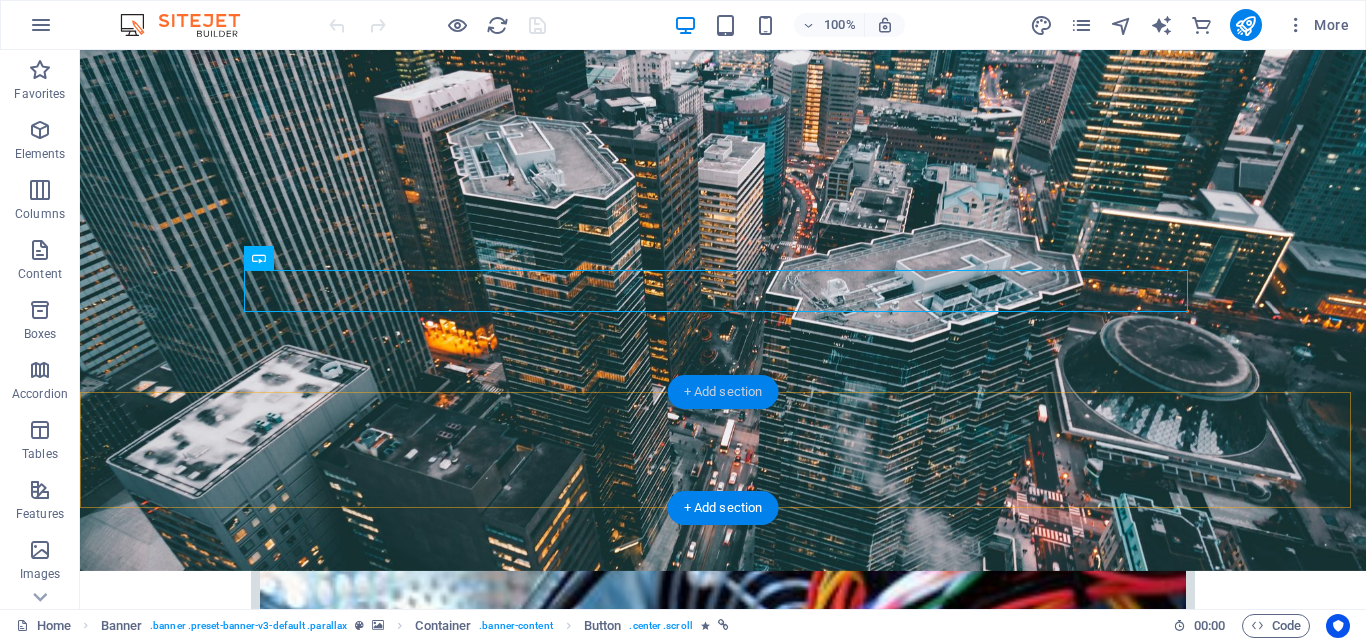 click on "+ Add section" at bounding box center (723, 392) 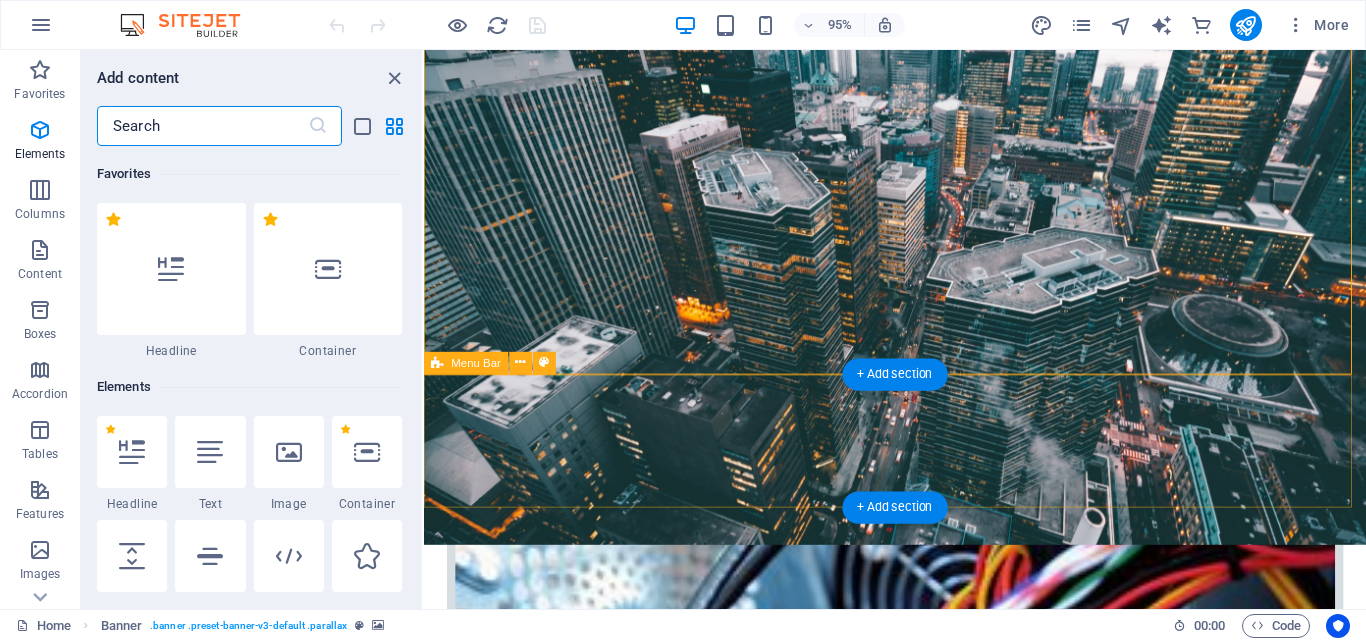 scroll, scrollTop: 3499, scrollLeft: 0, axis: vertical 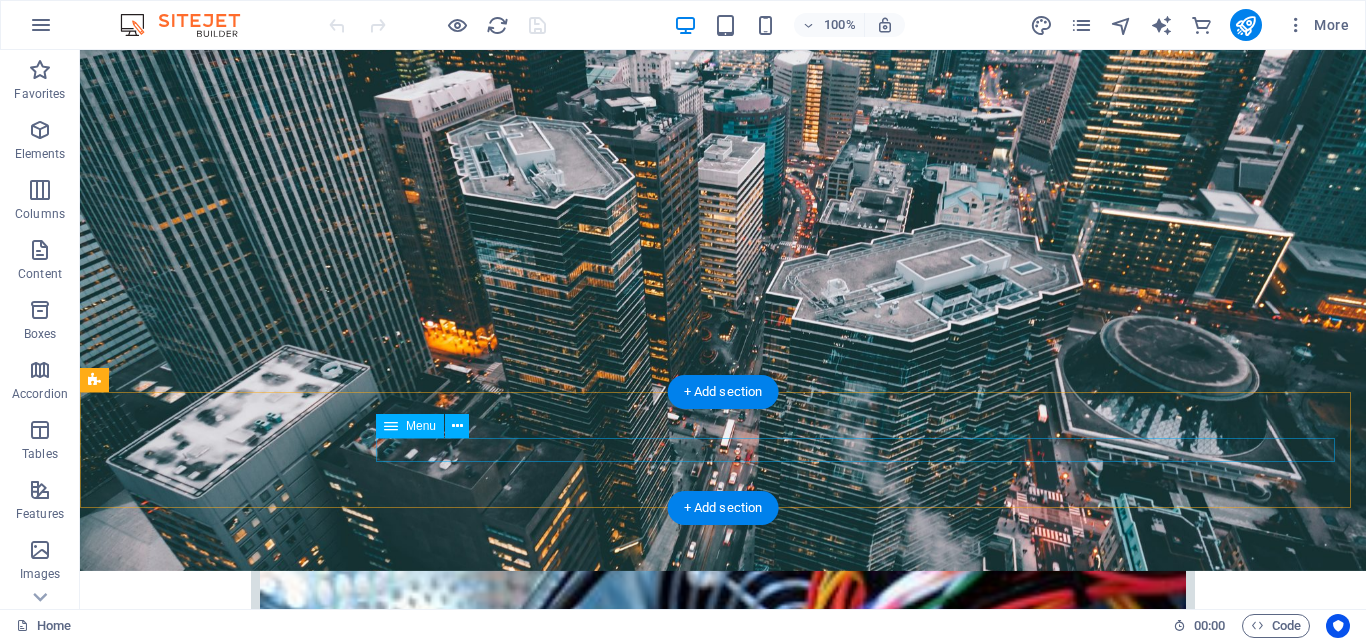 click on "Home Company IT Support Jobs & Career Contact" at bounding box center [723, 2695] 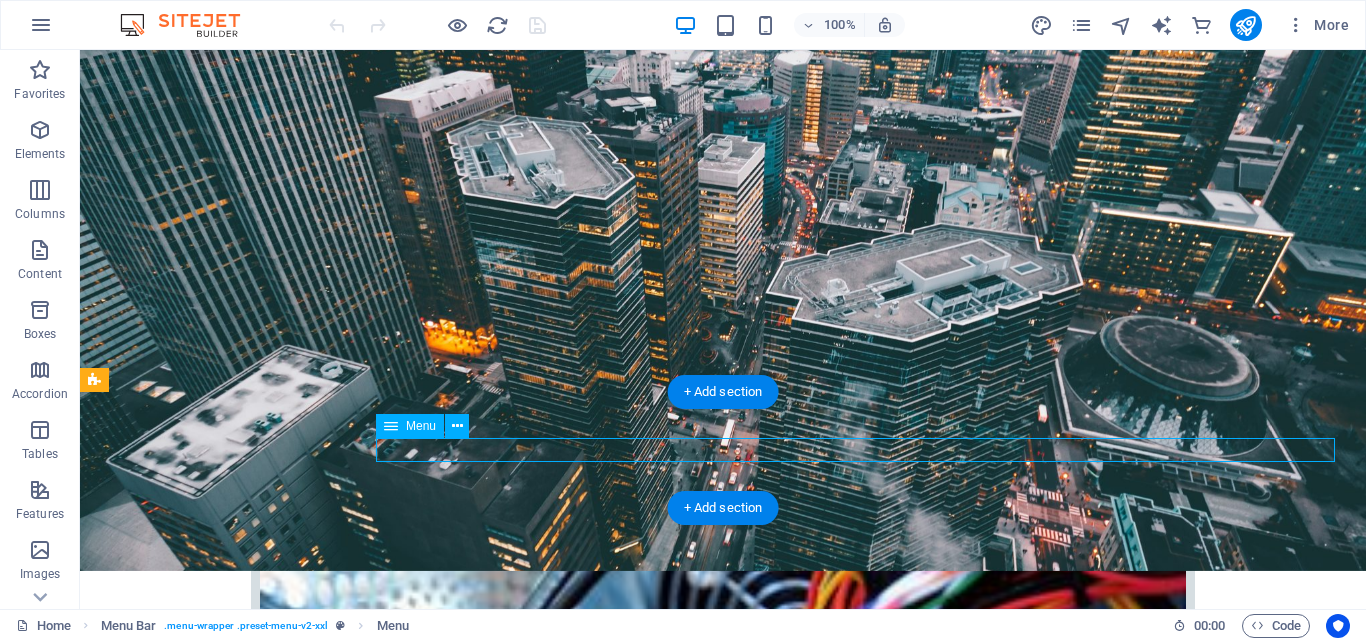 click on "Home Company IT Support Jobs & Career Contact" at bounding box center [723, 2695] 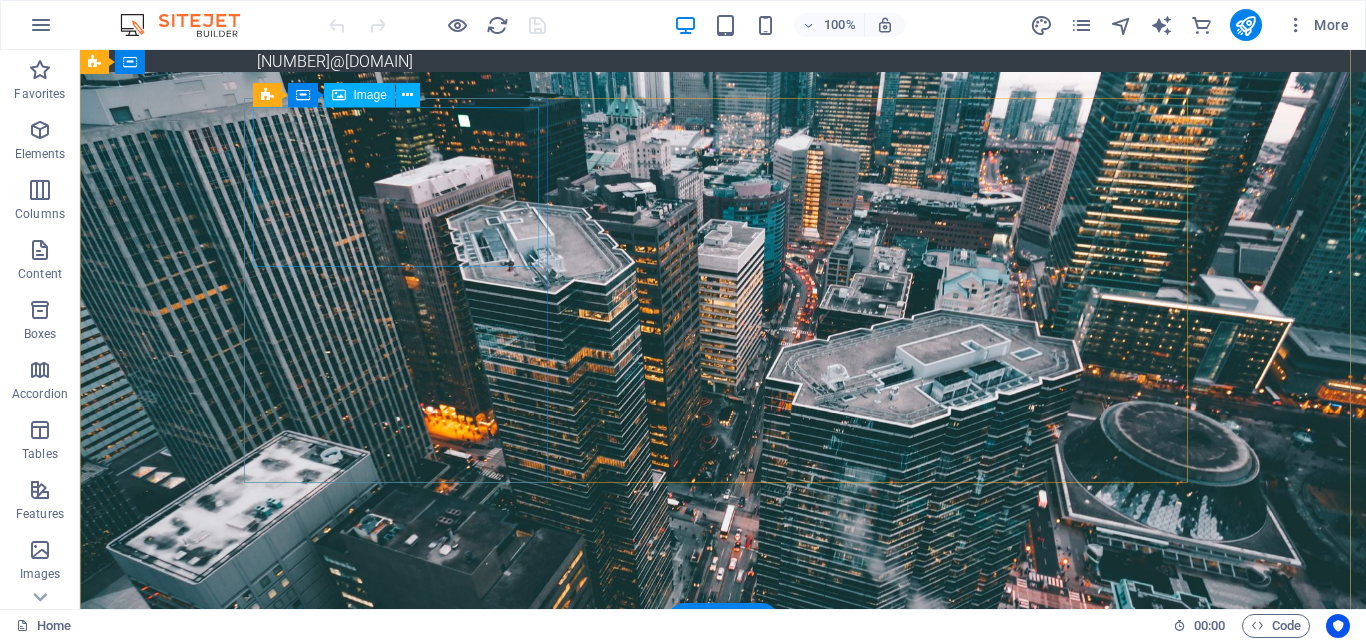 scroll, scrollTop: 0, scrollLeft: 0, axis: both 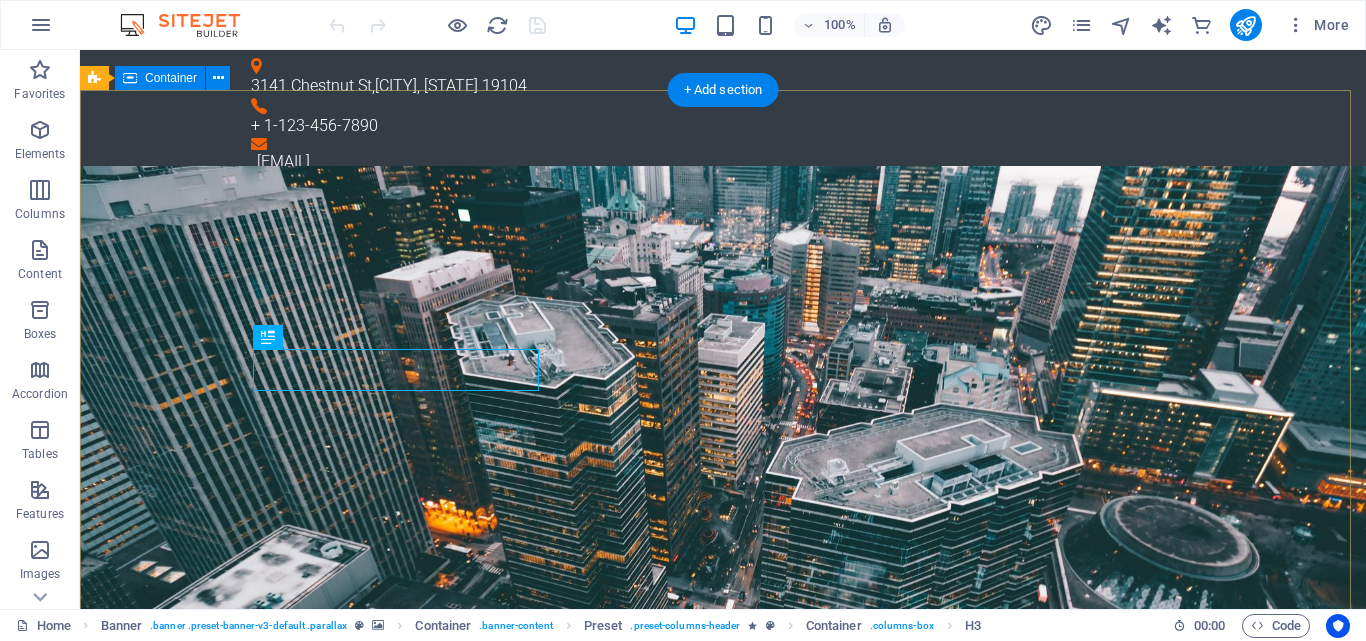 drag, startPoint x: 511, startPoint y: 200, endPoint x: 267, endPoint y: 142, distance: 250.79872 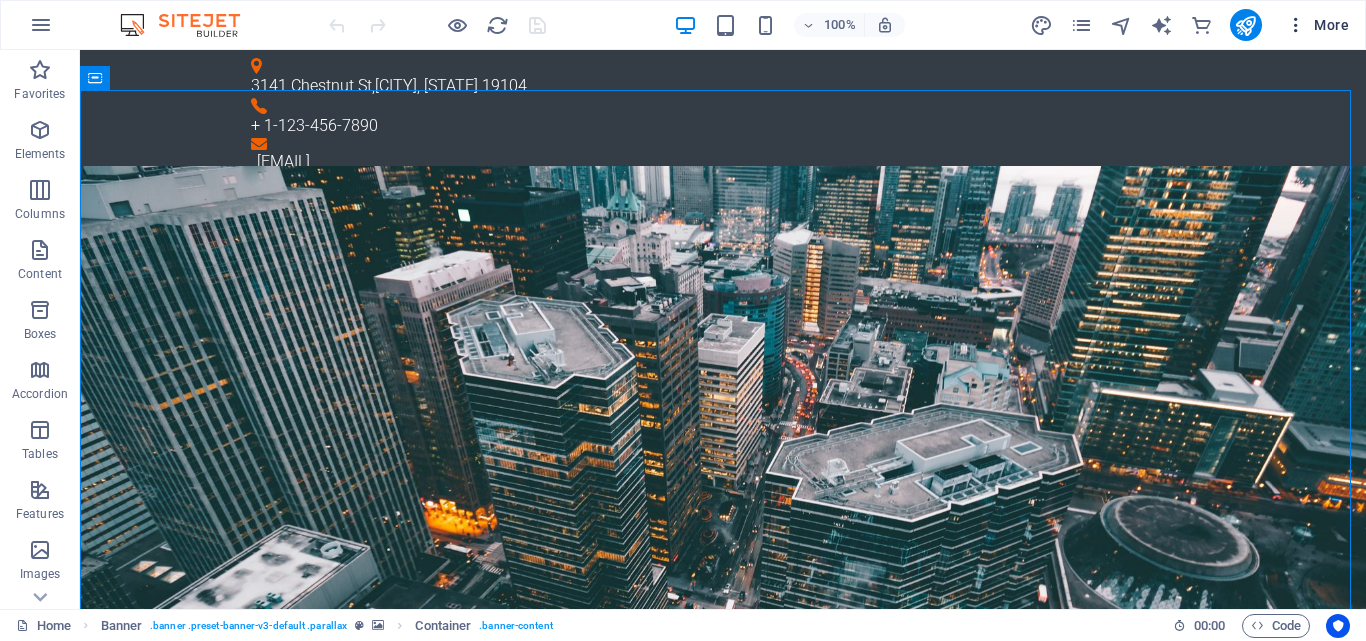 click on "More" at bounding box center (1317, 25) 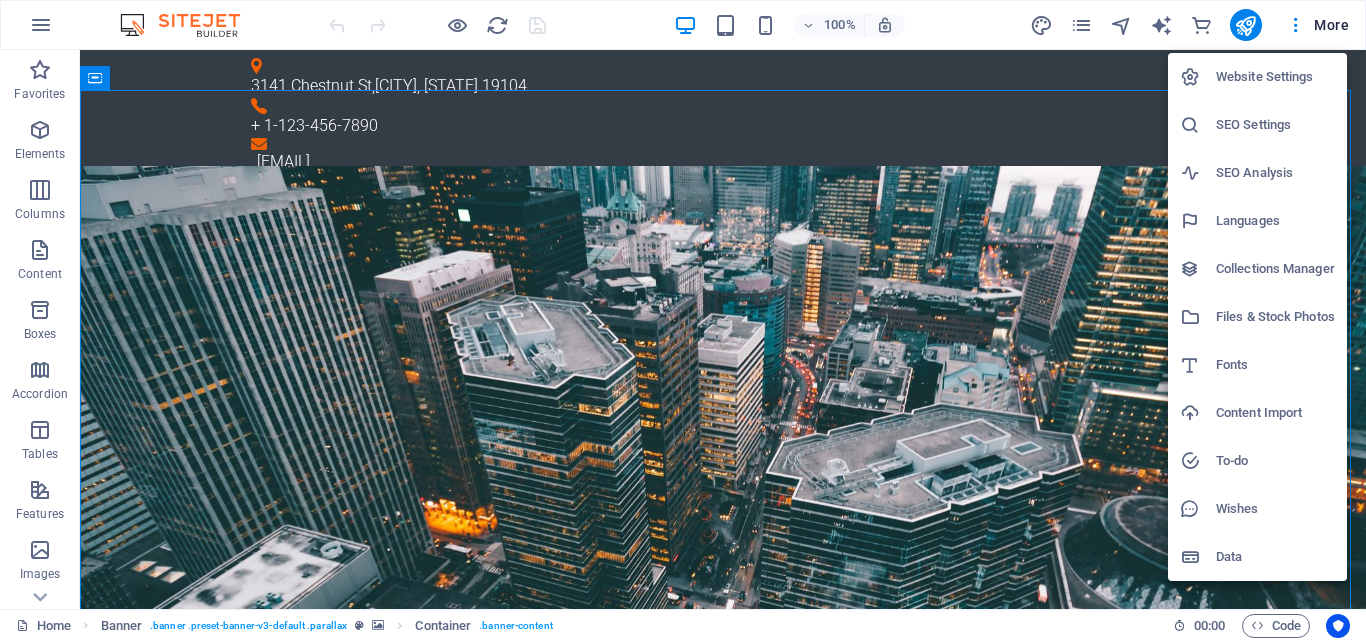 click on "Data" at bounding box center (1275, 557) 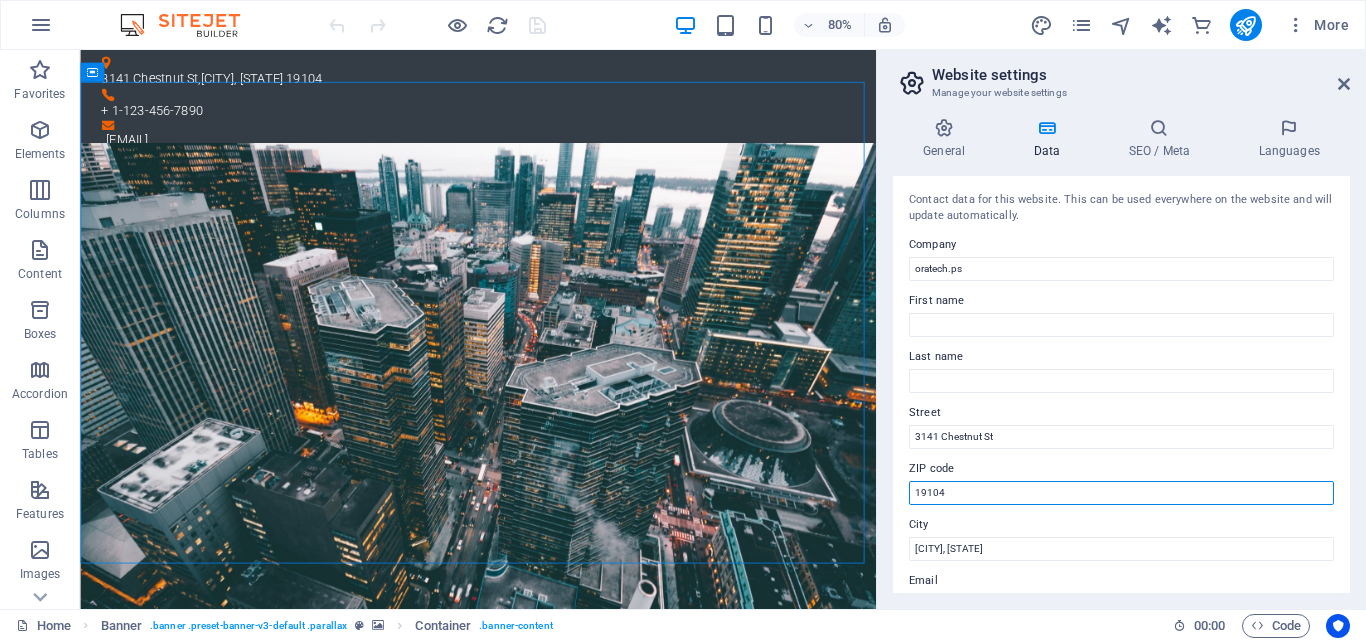 drag, startPoint x: 1209, startPoint y: 490, endPoint x: 1186, endPoint y: 451, distance: 45.276924 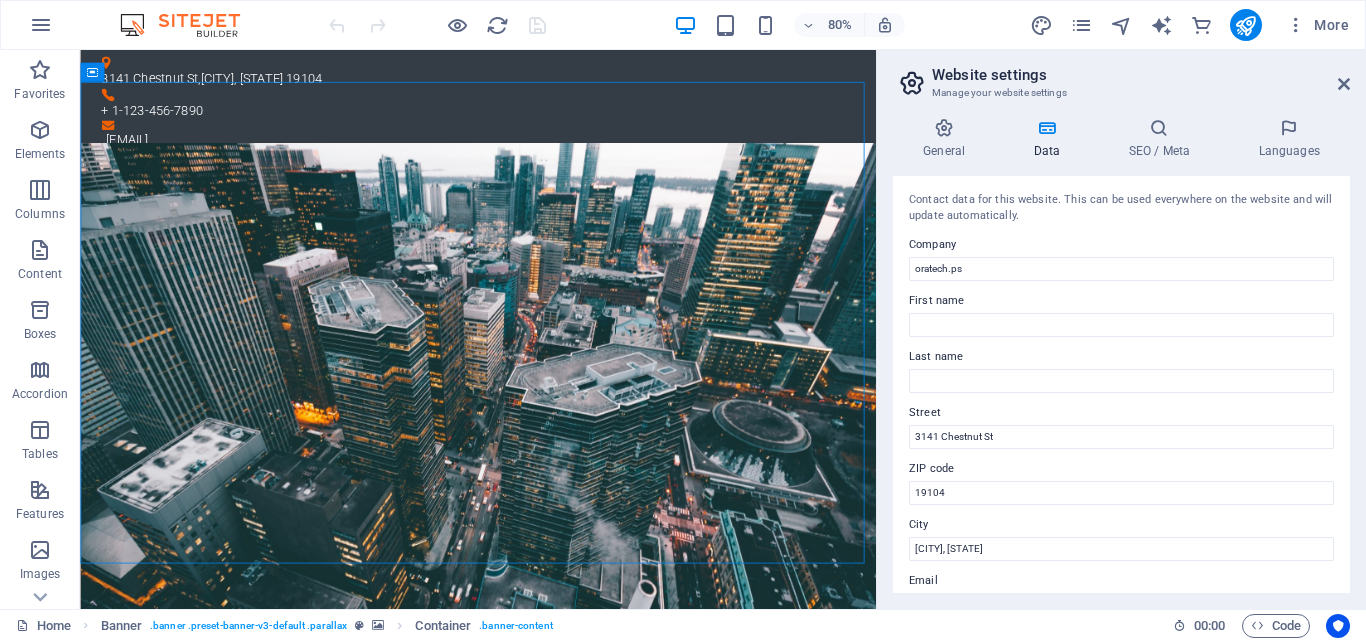 drag, startPoint x: 1186, startPoint y: 451, endPoint x: 589, endPoint y: 14, distance: 739.85 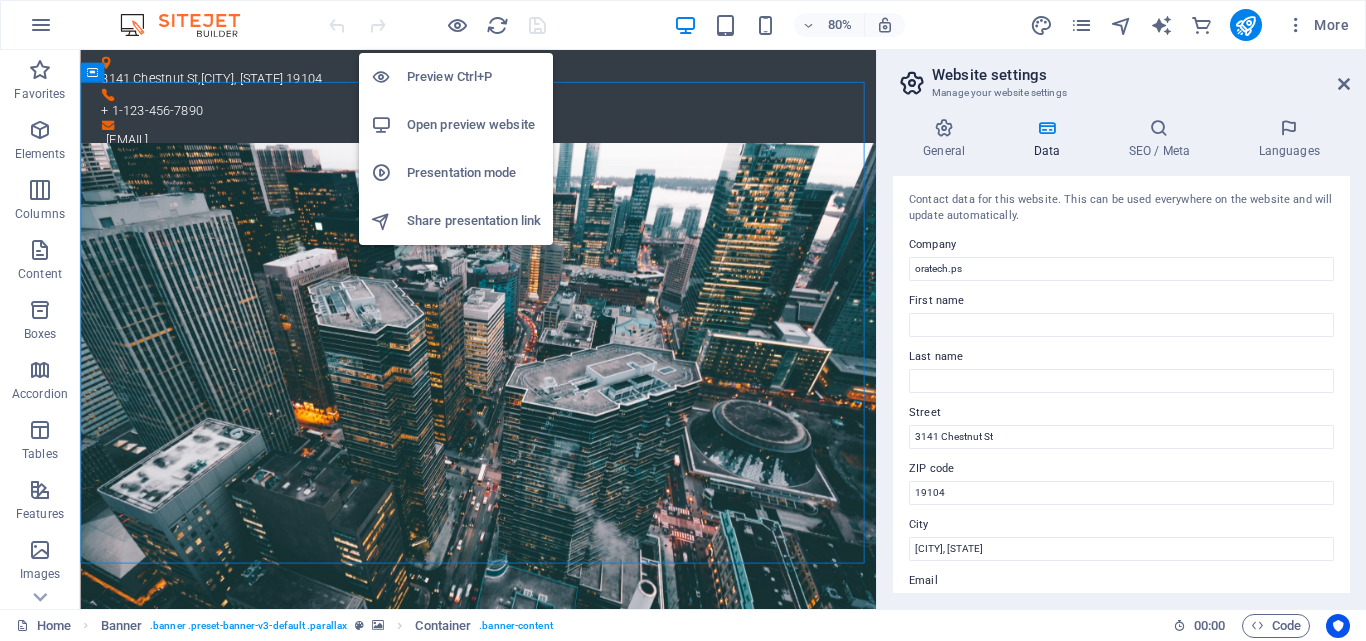 click on "Preview Ctrl+P" at bounding box center (474, 77) 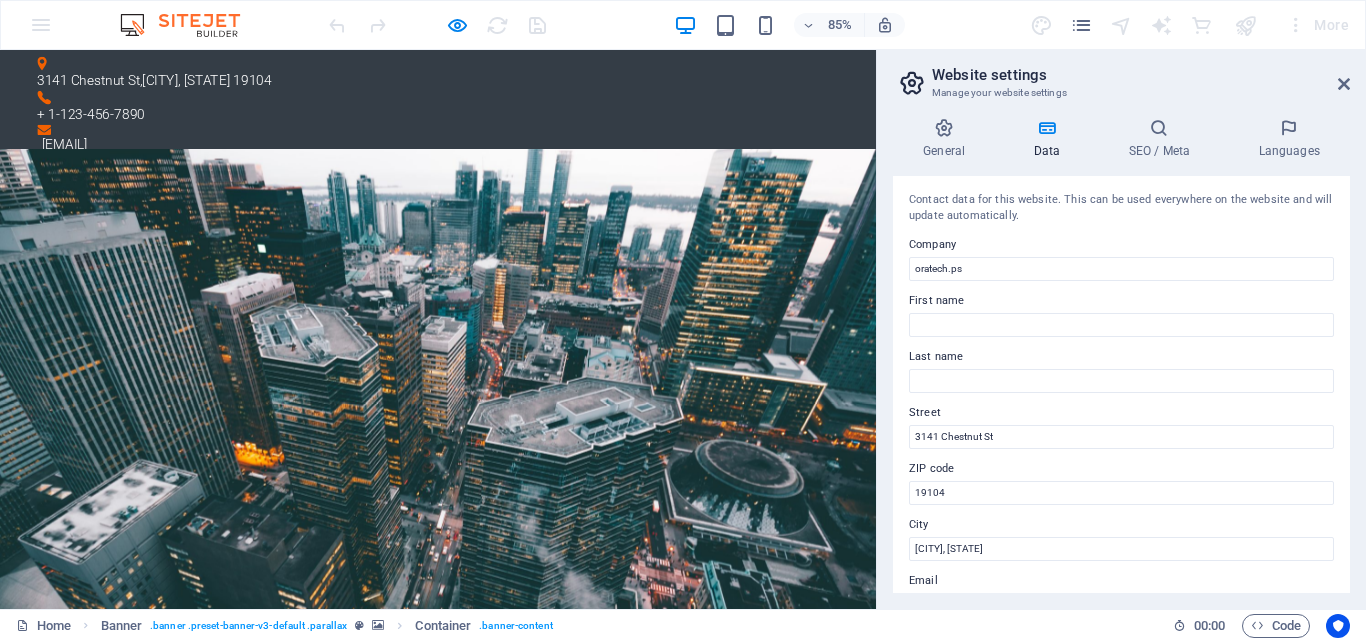 click at bounding box center (516, 2408) 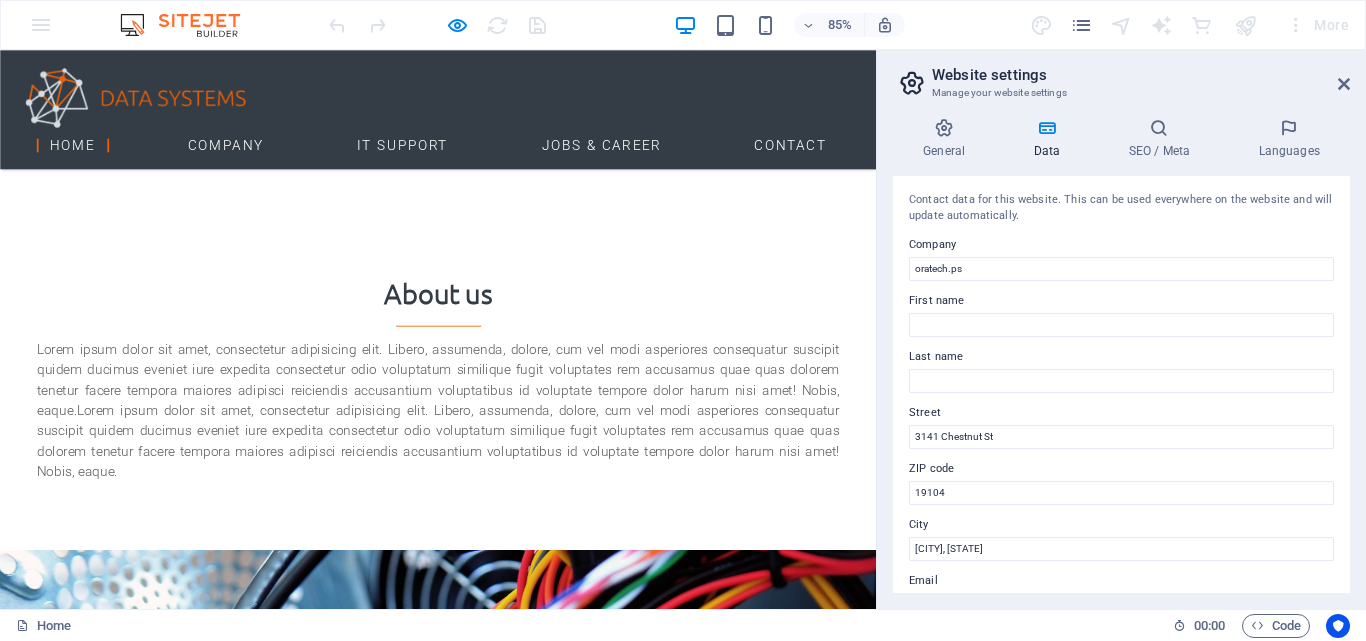 scroll, scrollTop: 2900, scrollLeft: 0, axis: vertical 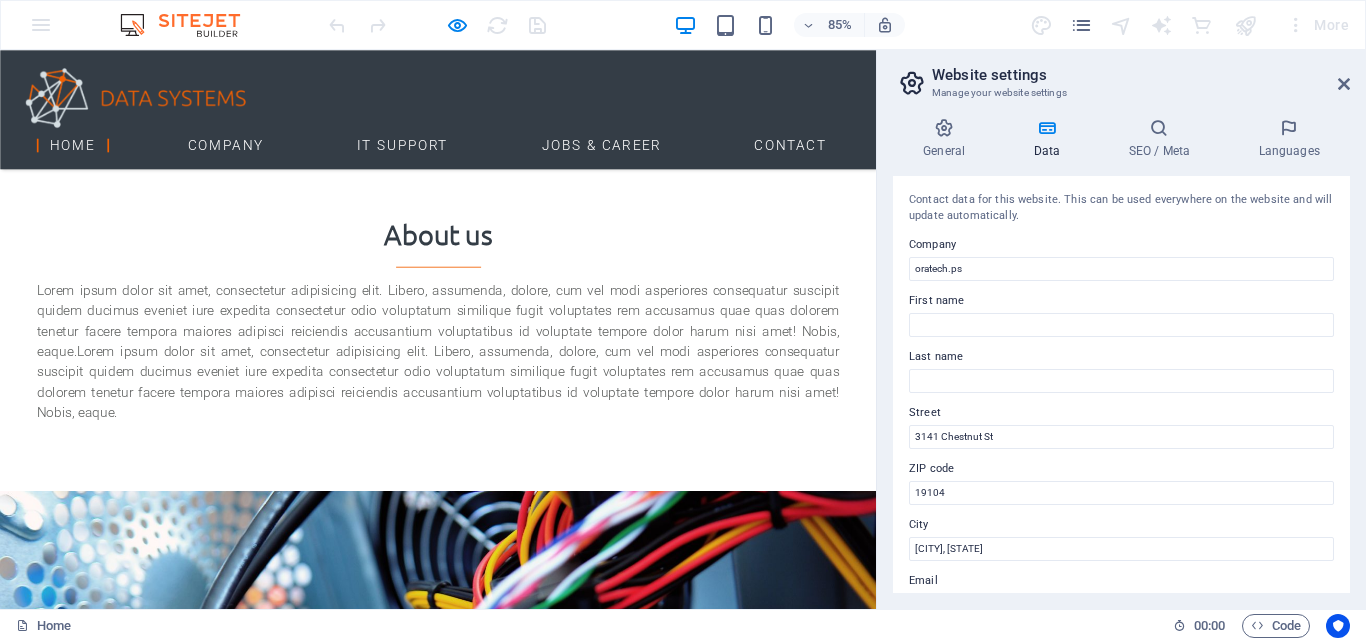 click at bounding box center [516, 3383] 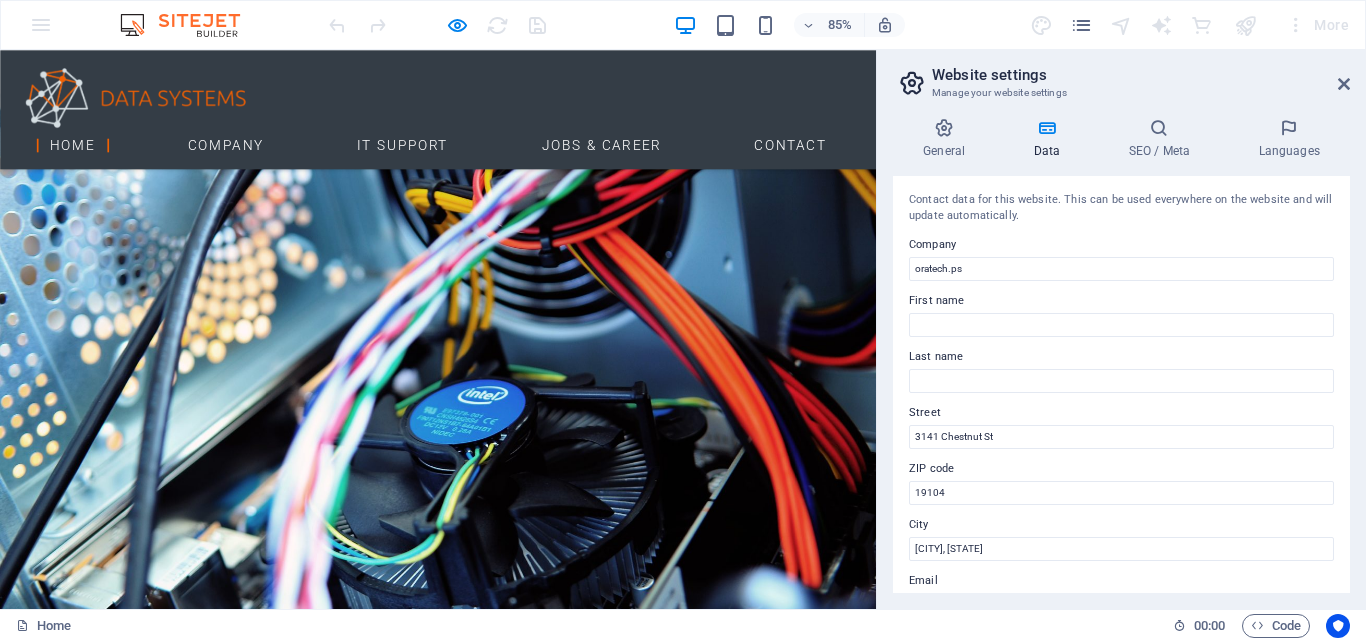 scroll, scrollTop: 3400, scrollLeft: 0, axis: vertical 